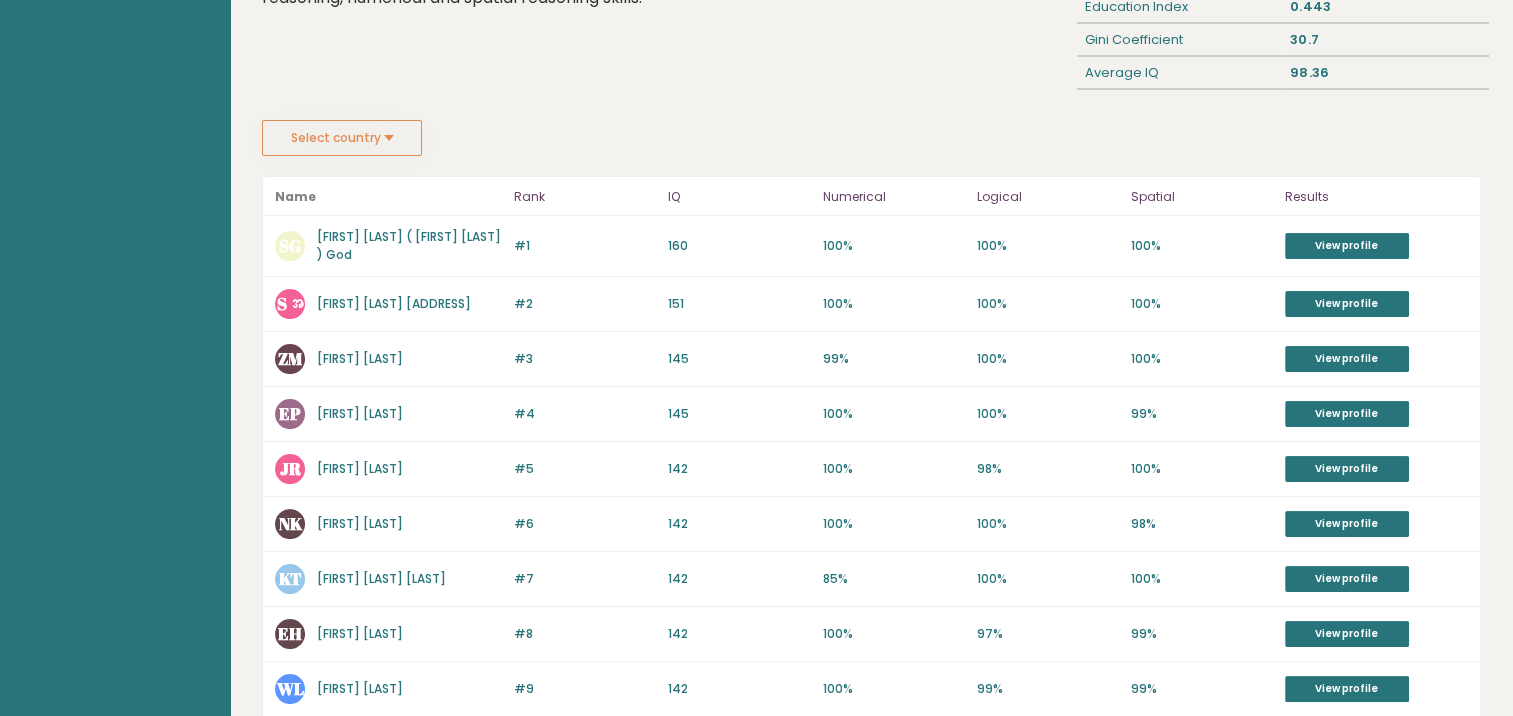 scroll, scrollTop: 252, scrollLeft: 0, axis: vertical 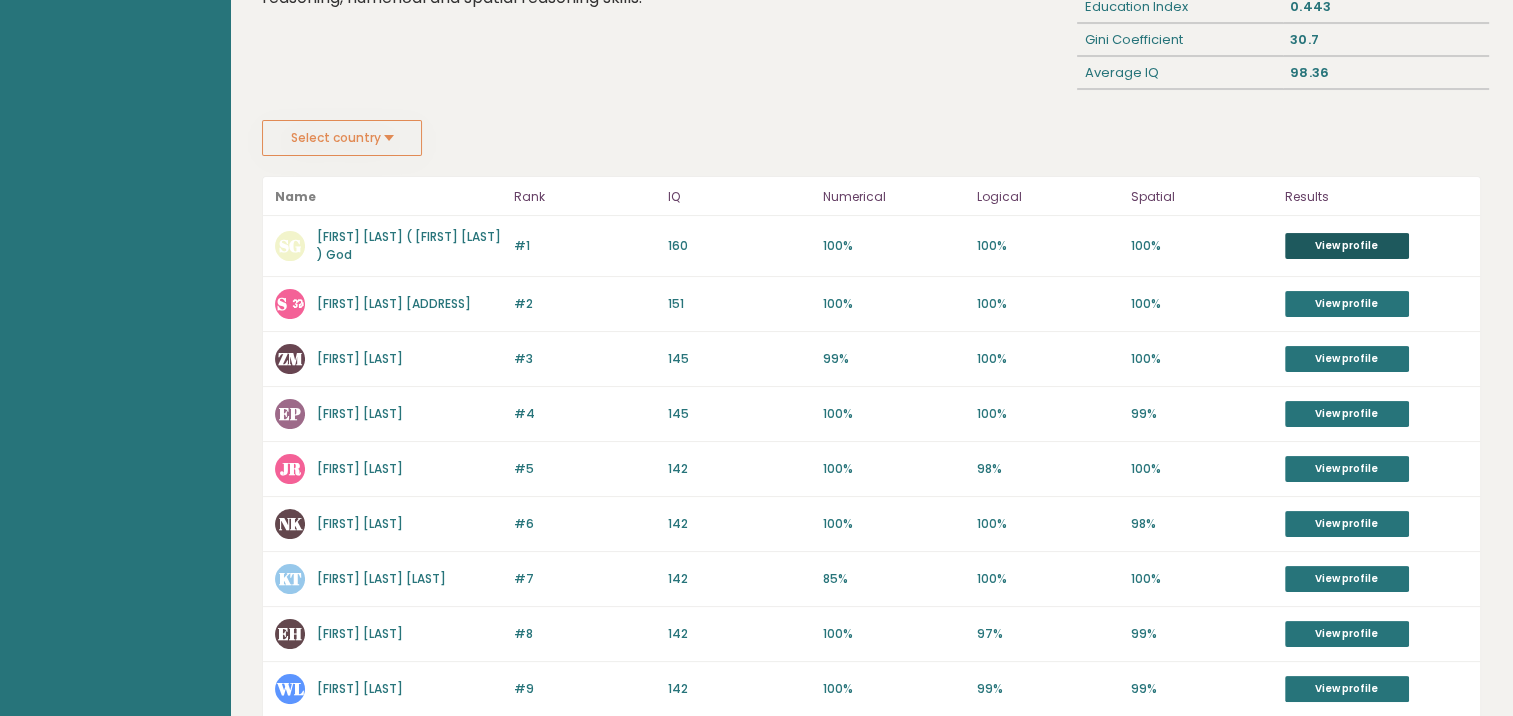 click on "View profile" at bounding box center (1347, 246) 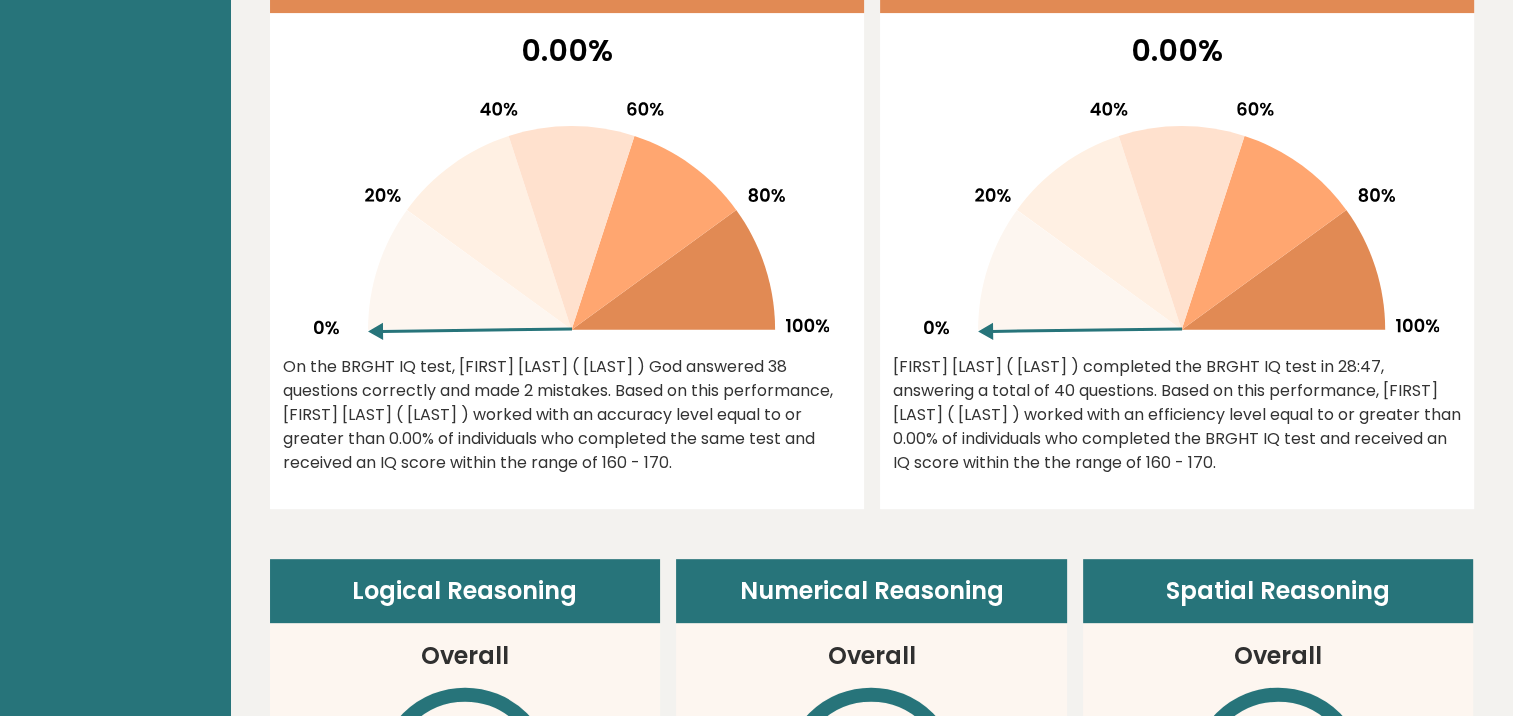 scroll, scrollTop: 0, scrollLeft: 0, axis: both 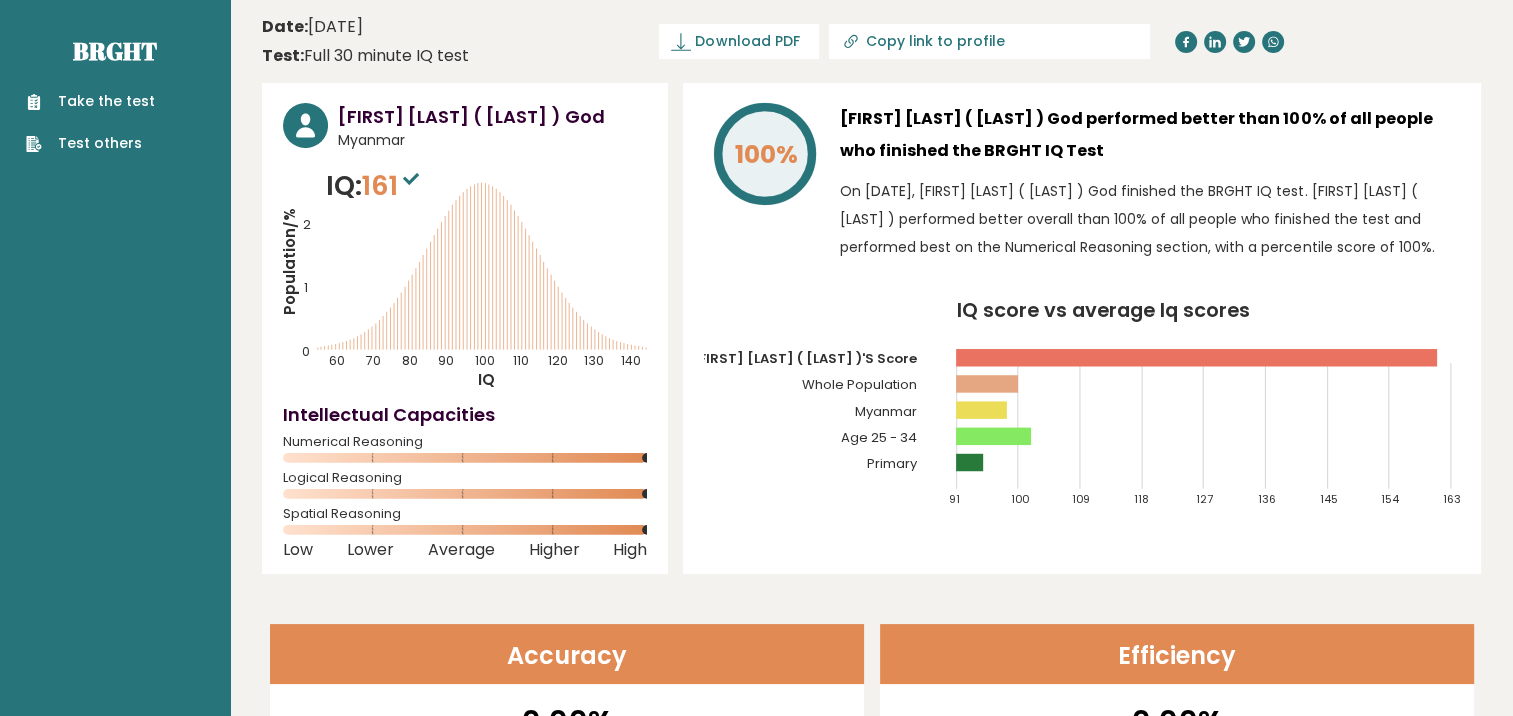click on "Date:  [DATE]" at bounding box center [312, 27] 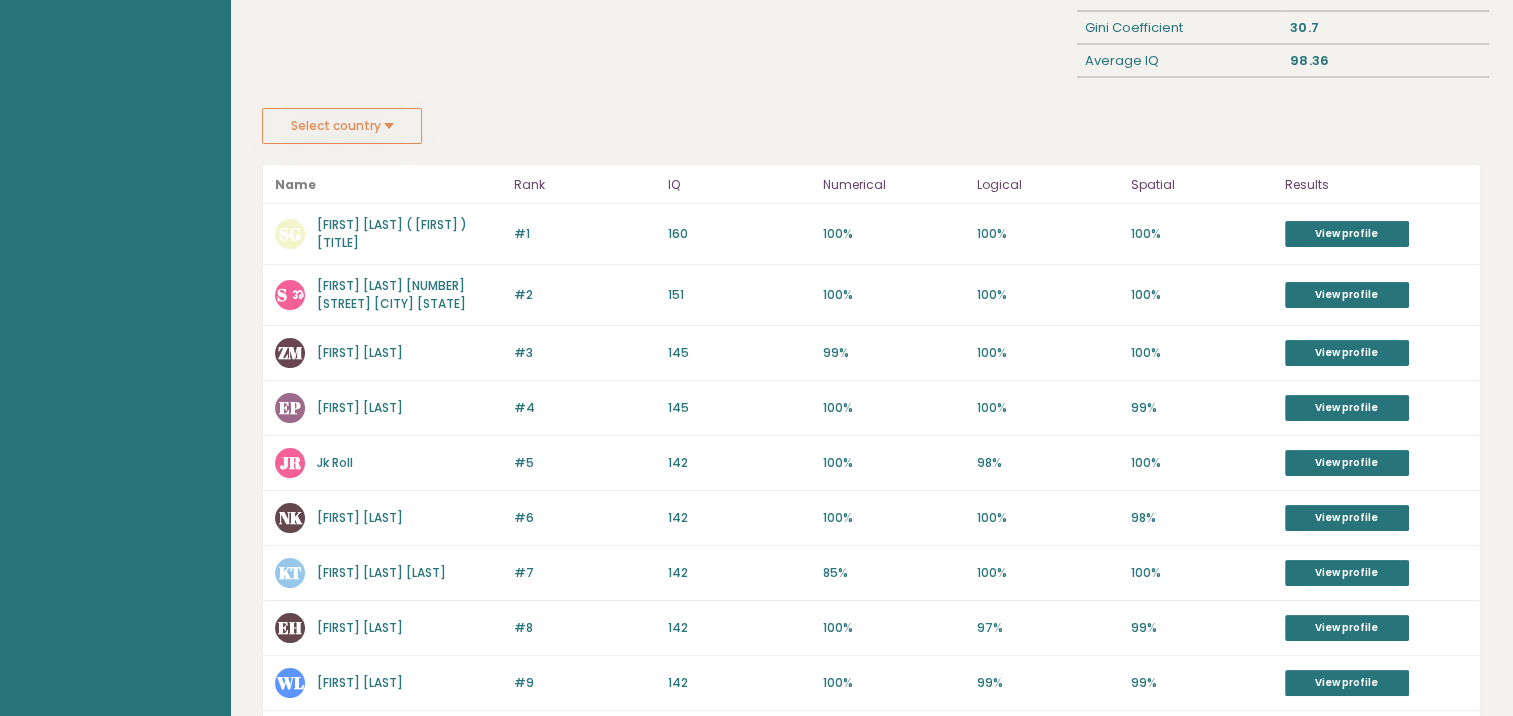 scroll, scrollTop: 0, scrollLeft: 0, axis: both 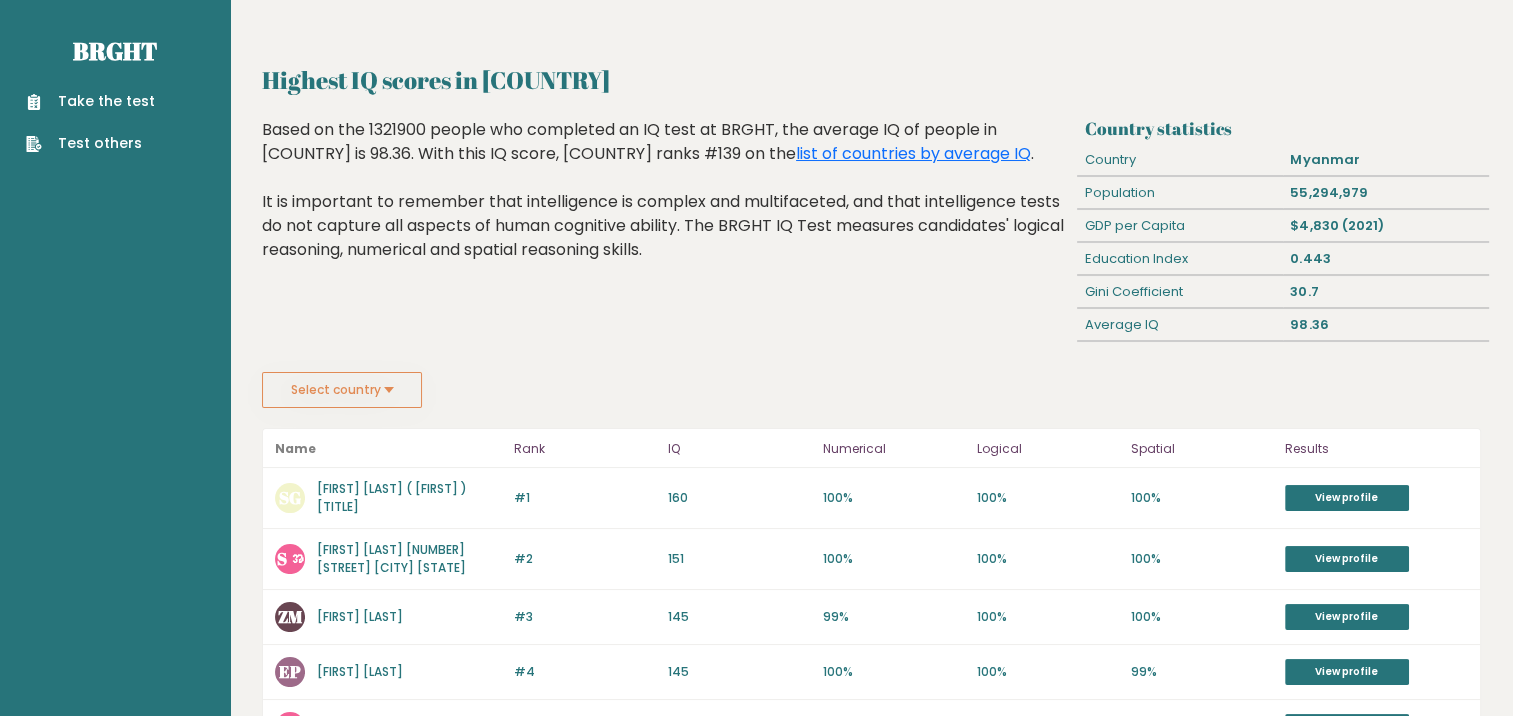 click on "Select country" at bounding box center (342, 390) 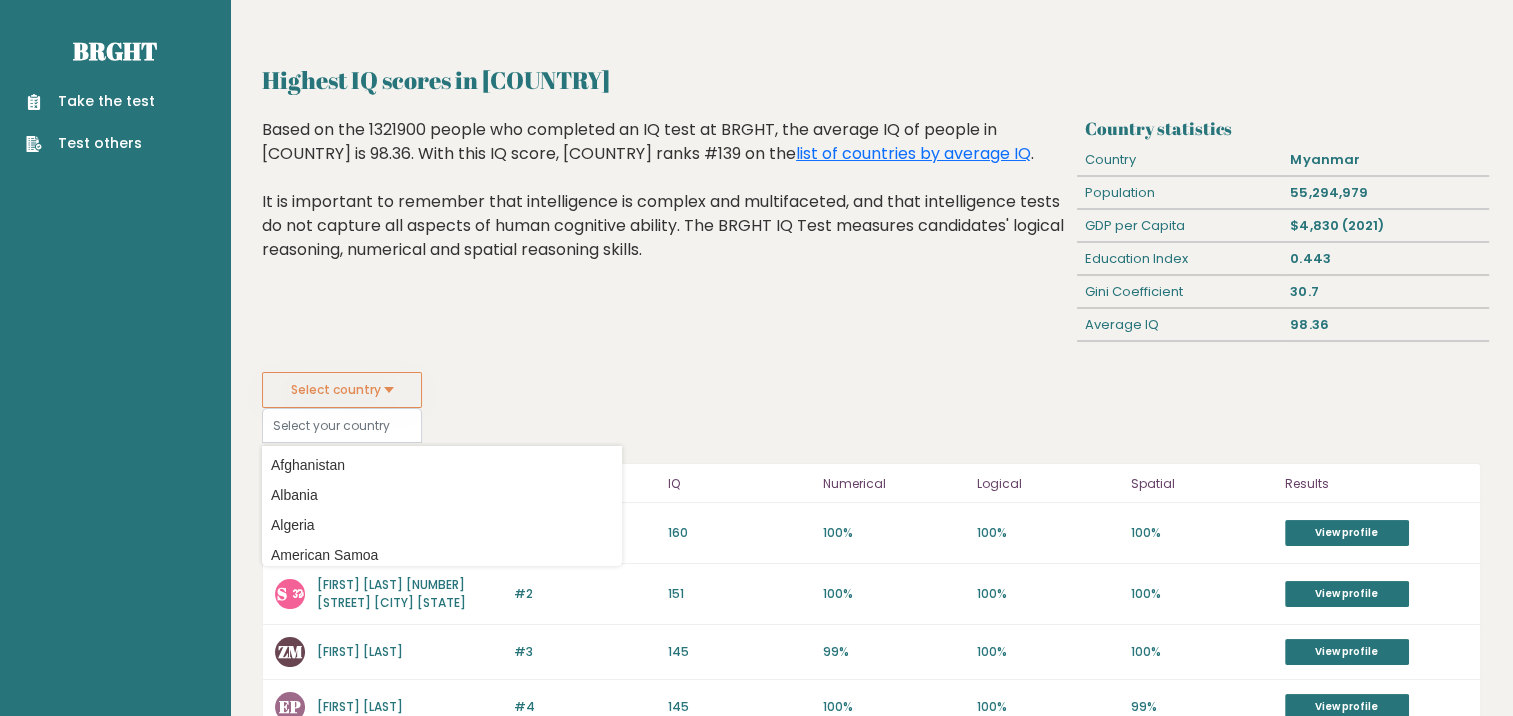 click on "Select country" at bounding box center [342, 390] 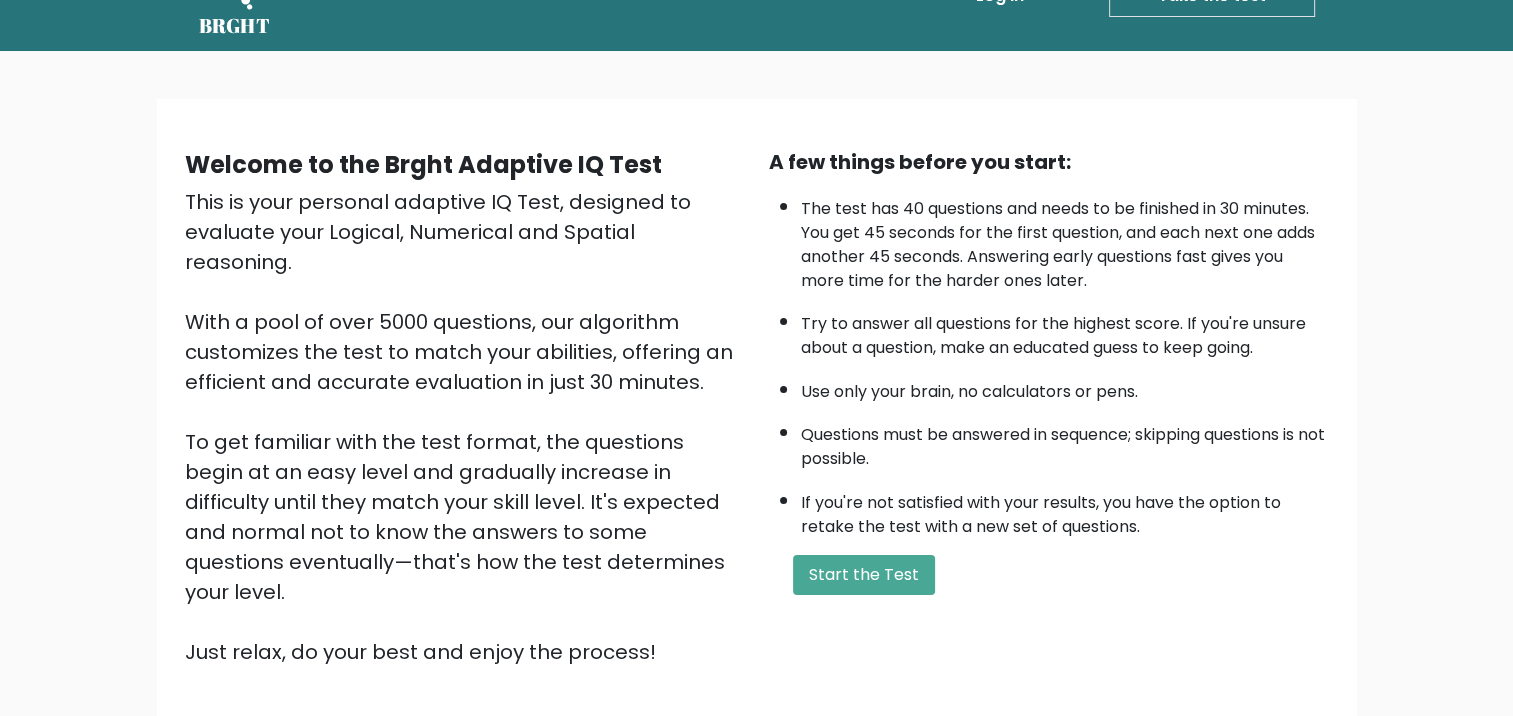 scroll, scrollTop: 91, scrollLeft: 0, axis: vertical 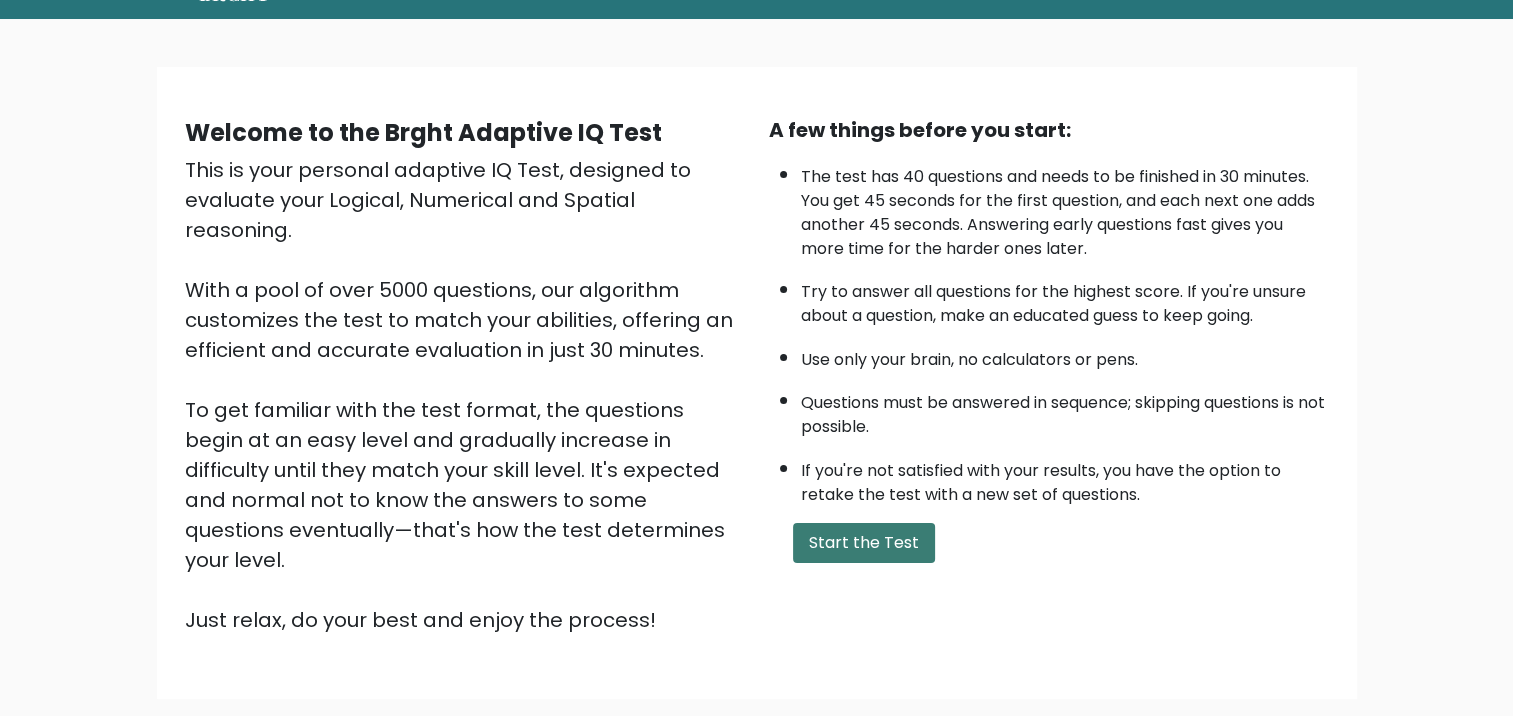 click on "Start the Test" at bounding box center [864, 543] 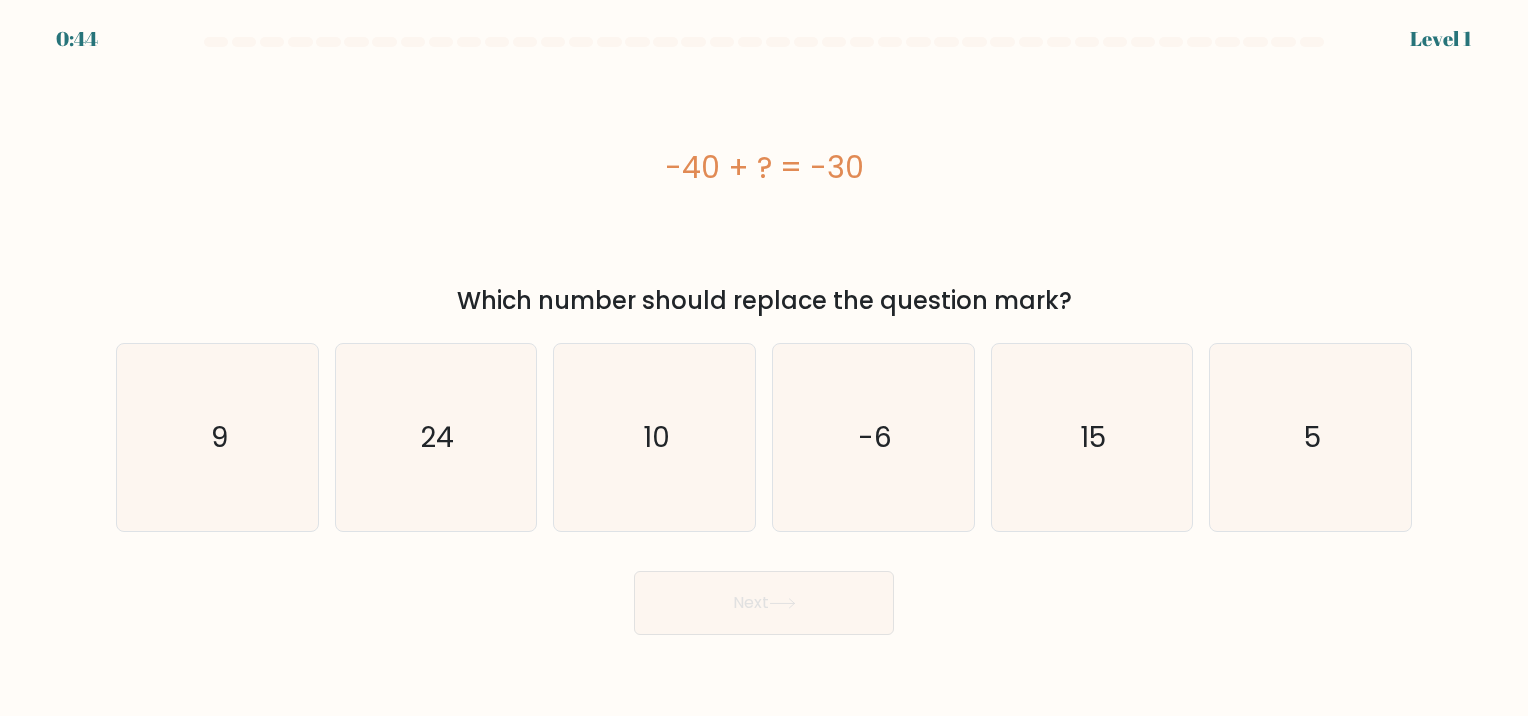 scroll, scrollTop: 0, scrollLeft: 0, axis: both 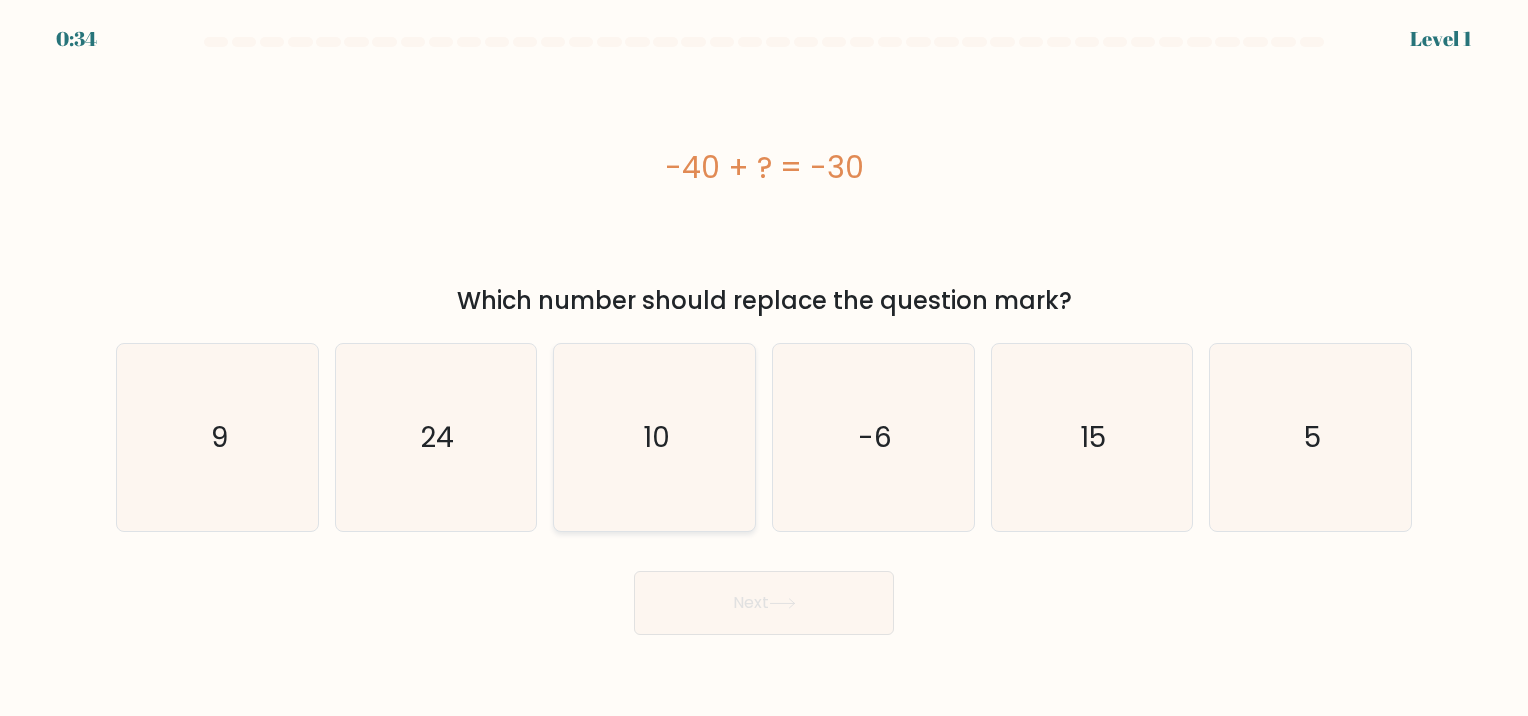 click on "10" at bounding box center [654, 437] 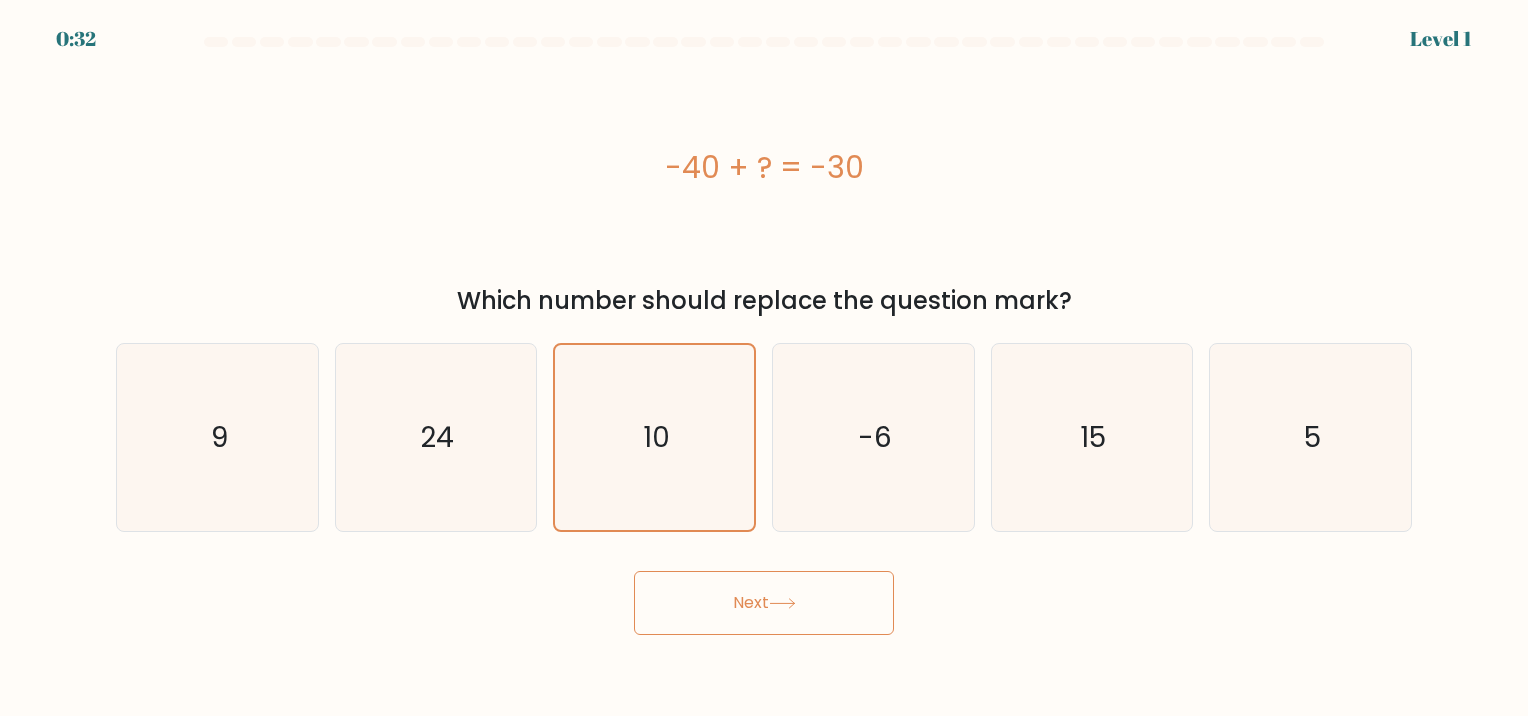 click on "Next" at bounding box center (764, 603) 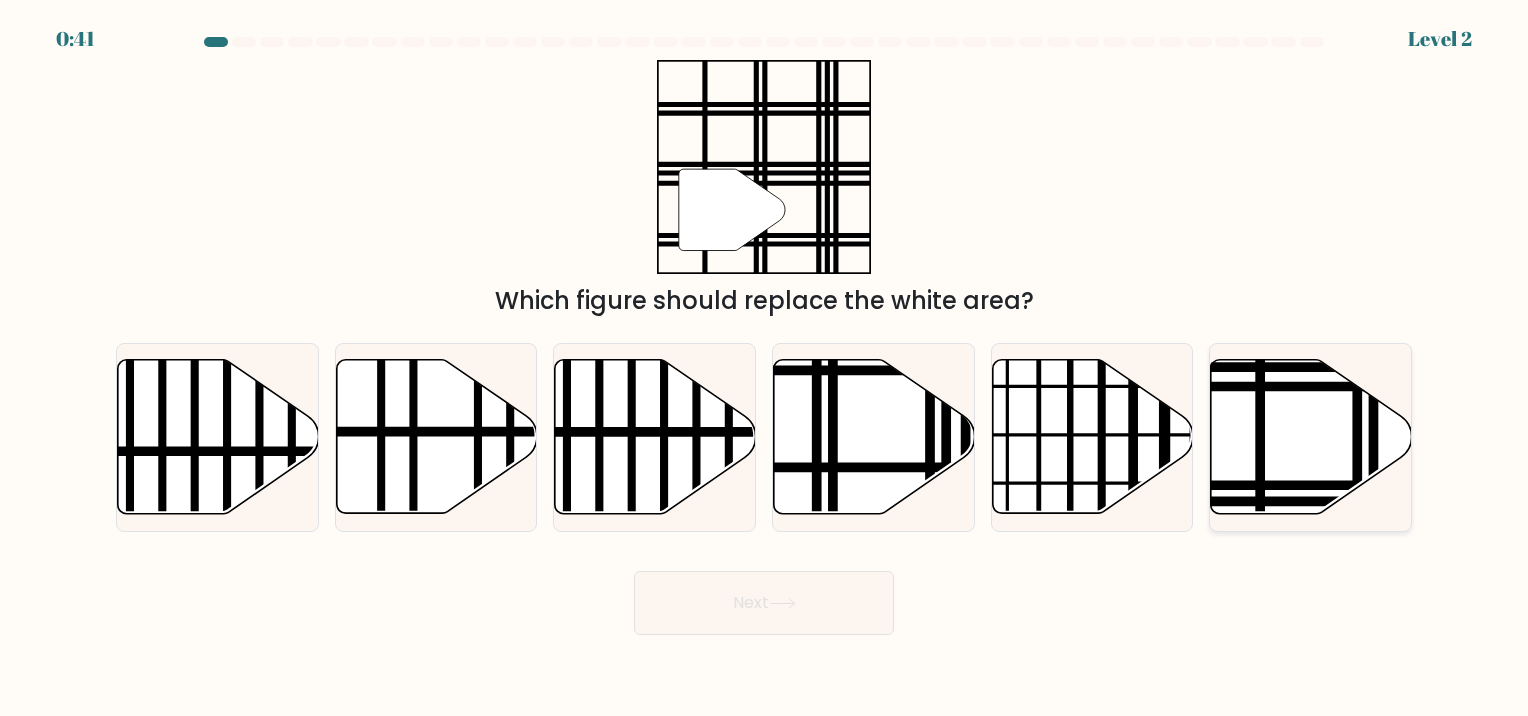 click at bounding box center [1311, 437] 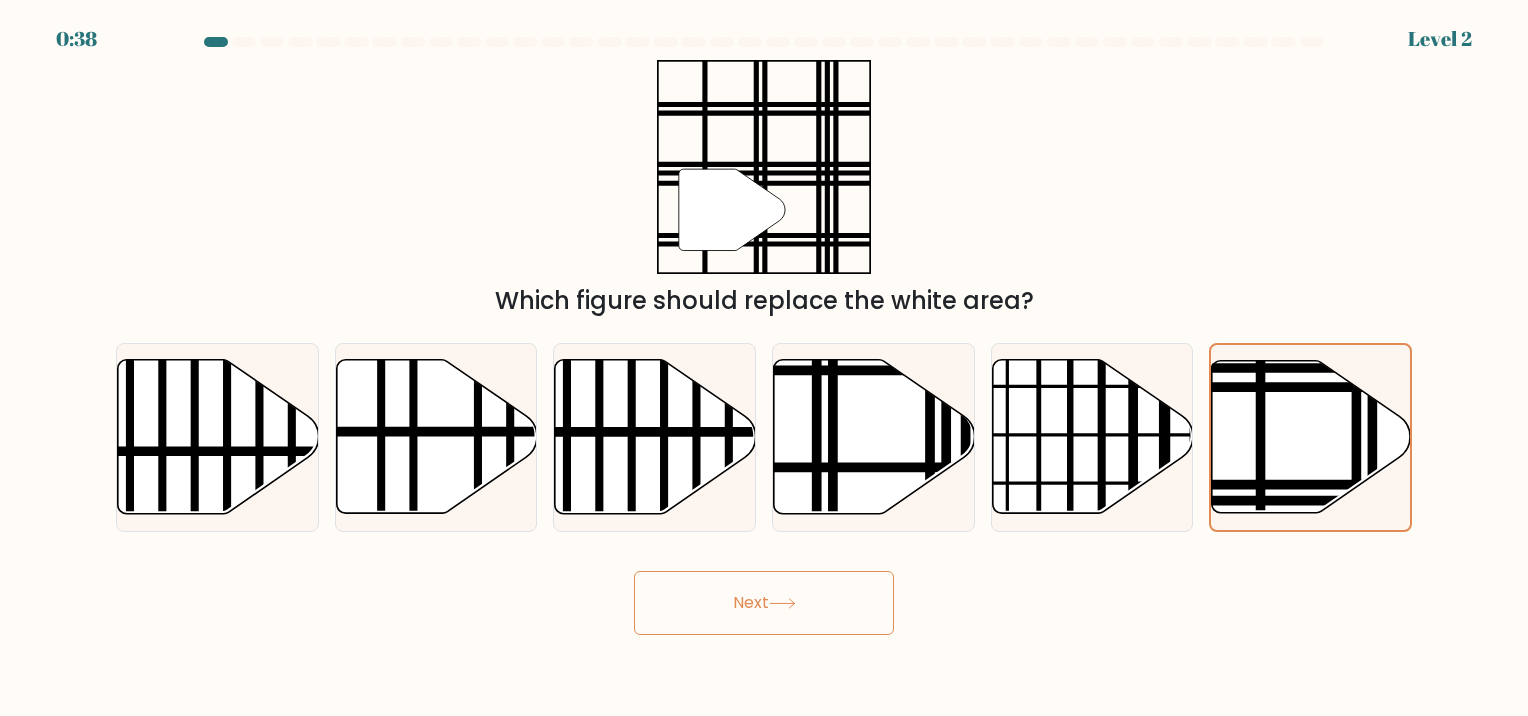 click on "Next" at bounding box center [764, 603] 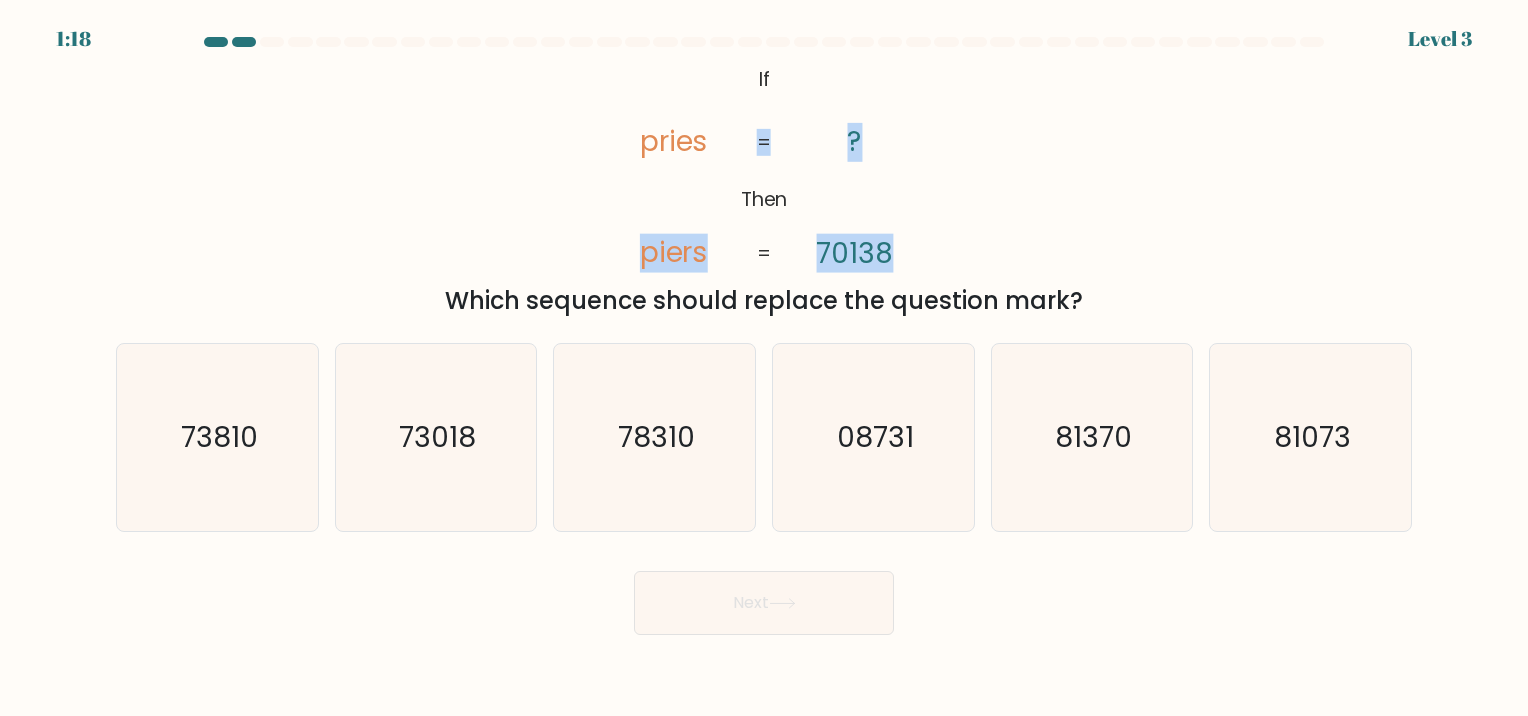 drag, startPoint x: 713, startPoint y: 154, endPoint x: 773, endPoint y: 130, distance: 64.62198 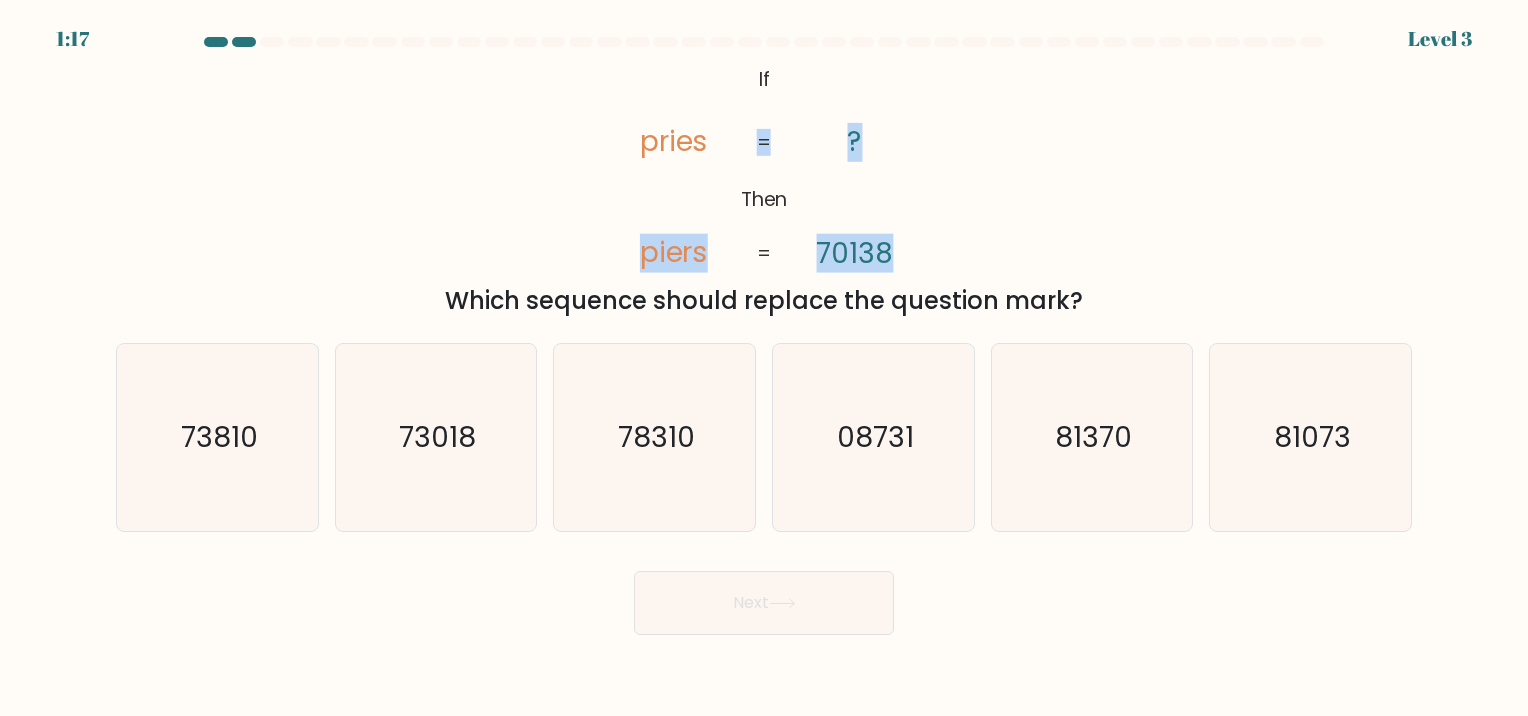 drag, startPoint x: 773, startPoint y: 130, endPoint x: 1089, endPoint y: 149, distance: 316.57068 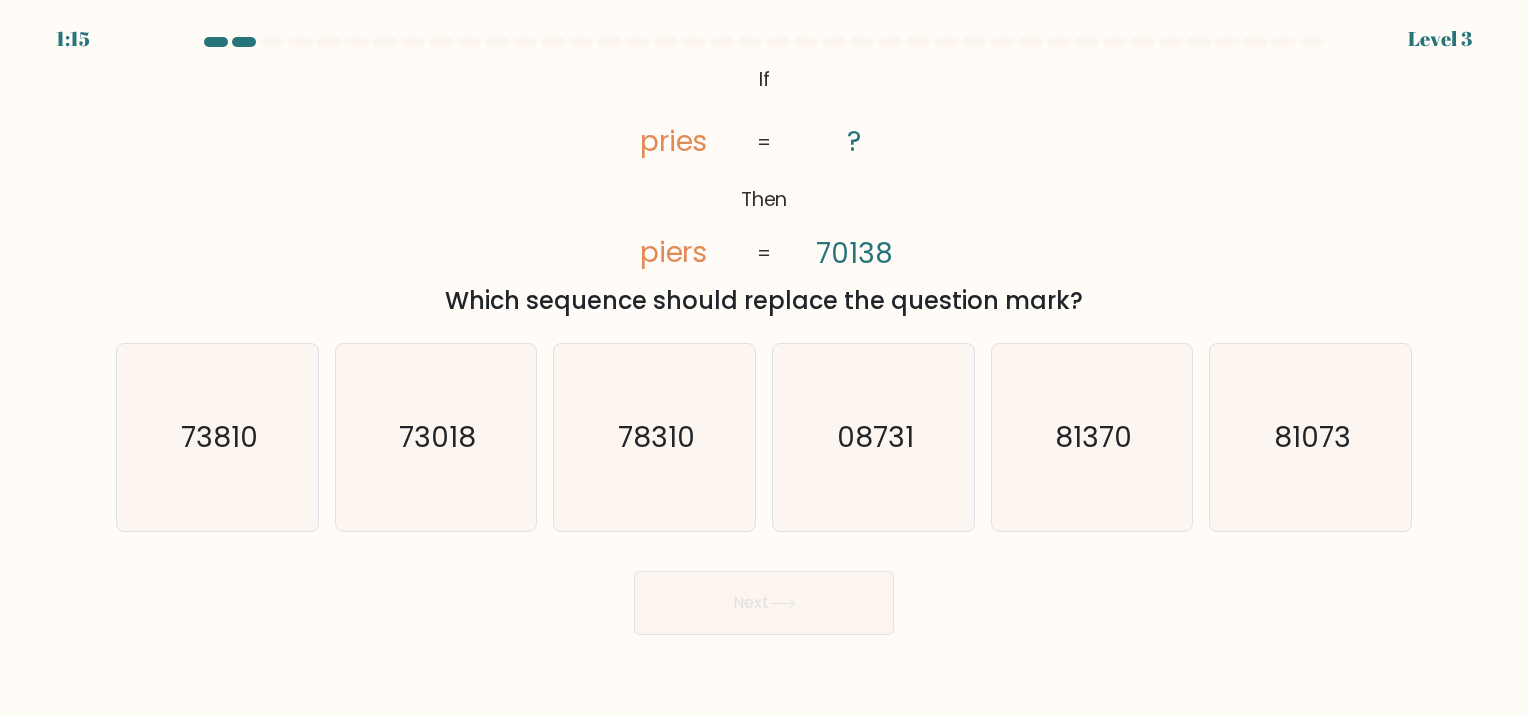 click on "@import url('https://fonts.googleapis.com/css?family=Abril+Fatface:400,100,100italic,300,300italic,400italic,500,500italic,700,700italic,900,900italic');           If       Then       pries       piers       ?       70138       =       =
Which sequence should replace the question mark?" at bounding box center (764, 189) 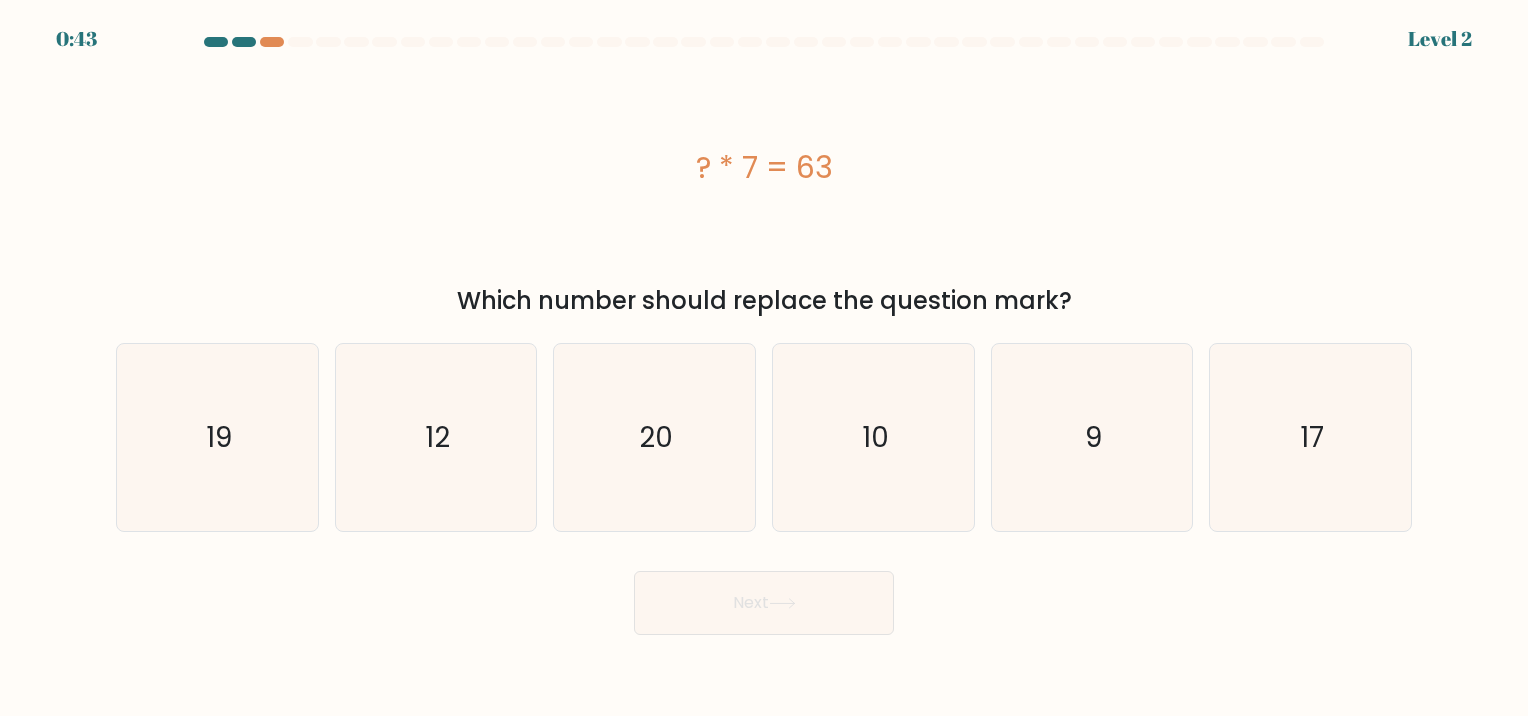 scroll, scrollTop: 0, scrollLeft: 0, axis: both 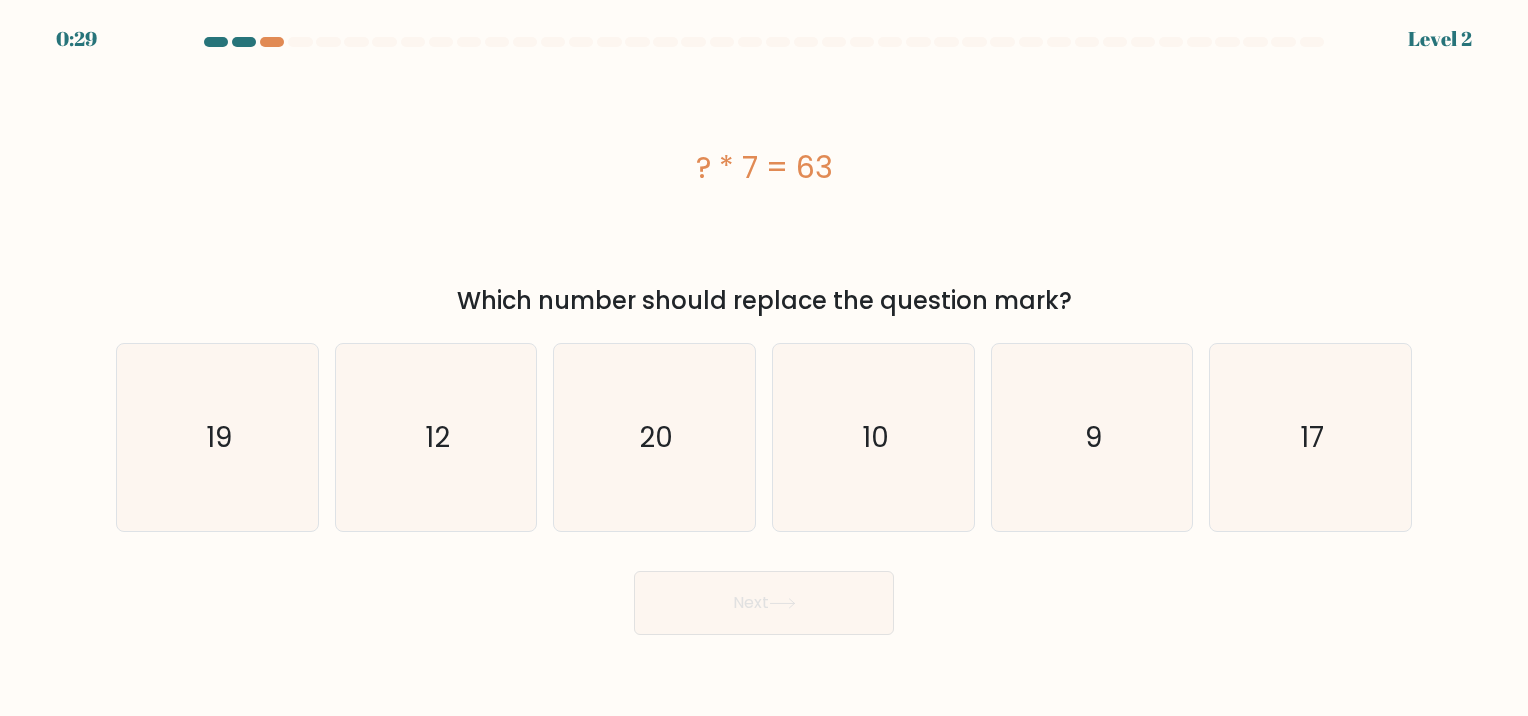 click at bounding box center (244, 42) 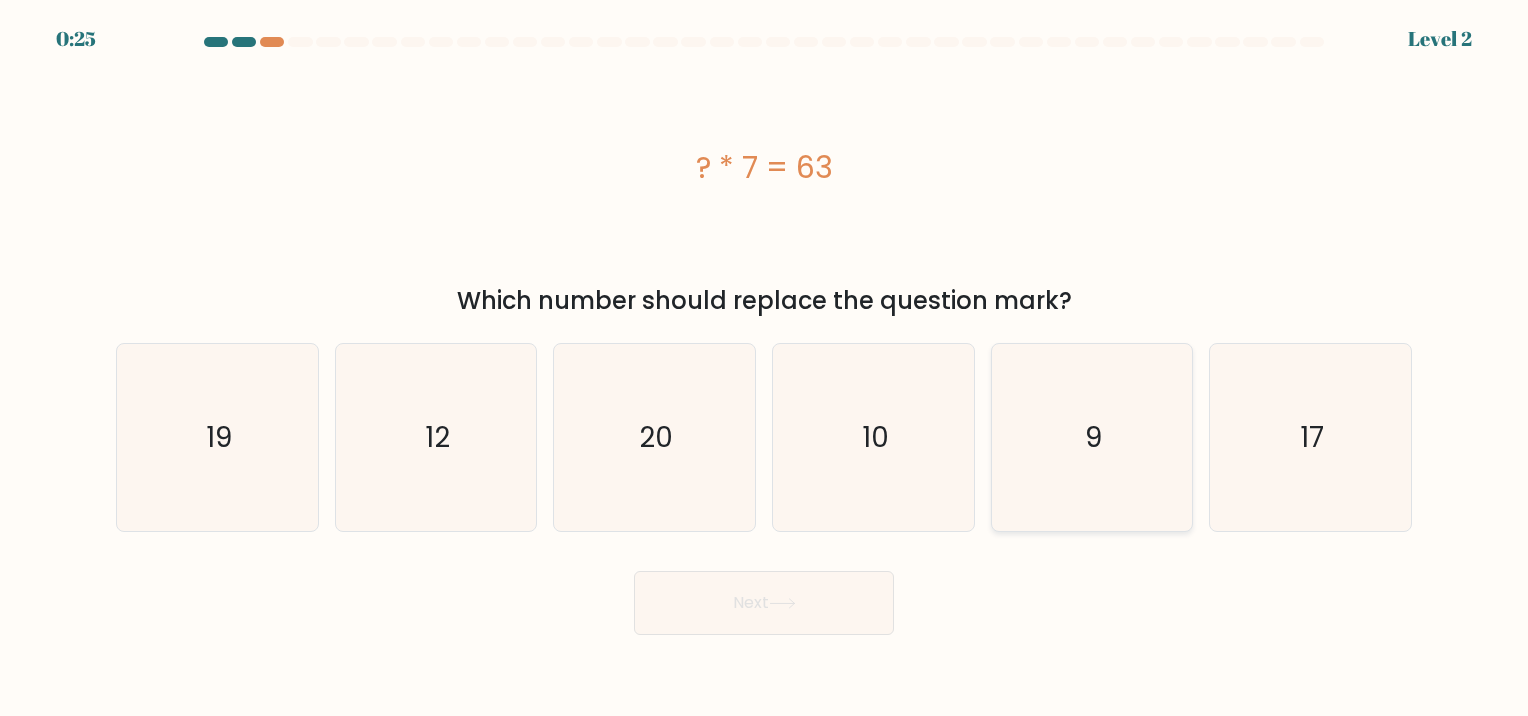 click on "9" at bounding box center [1091, 437] 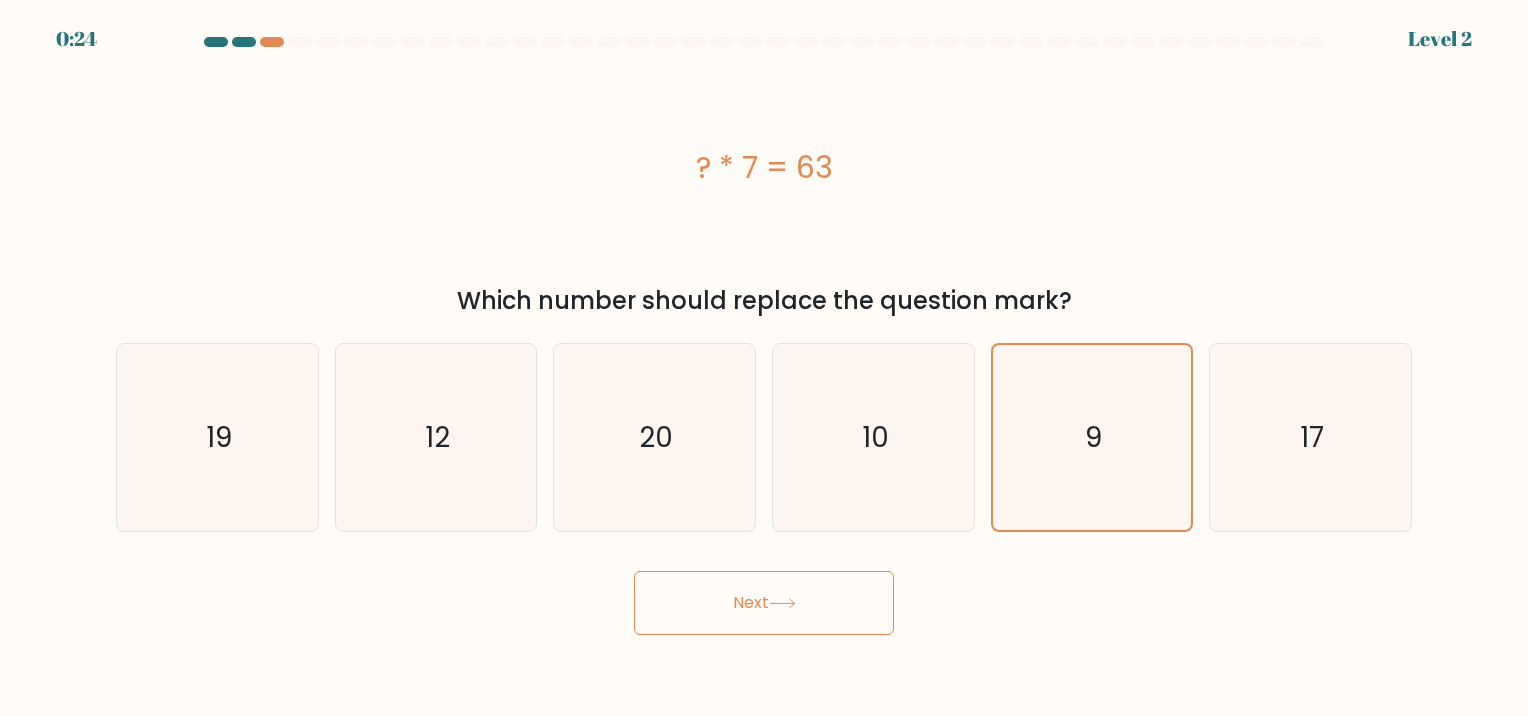 click at bounding box center (782, 603) 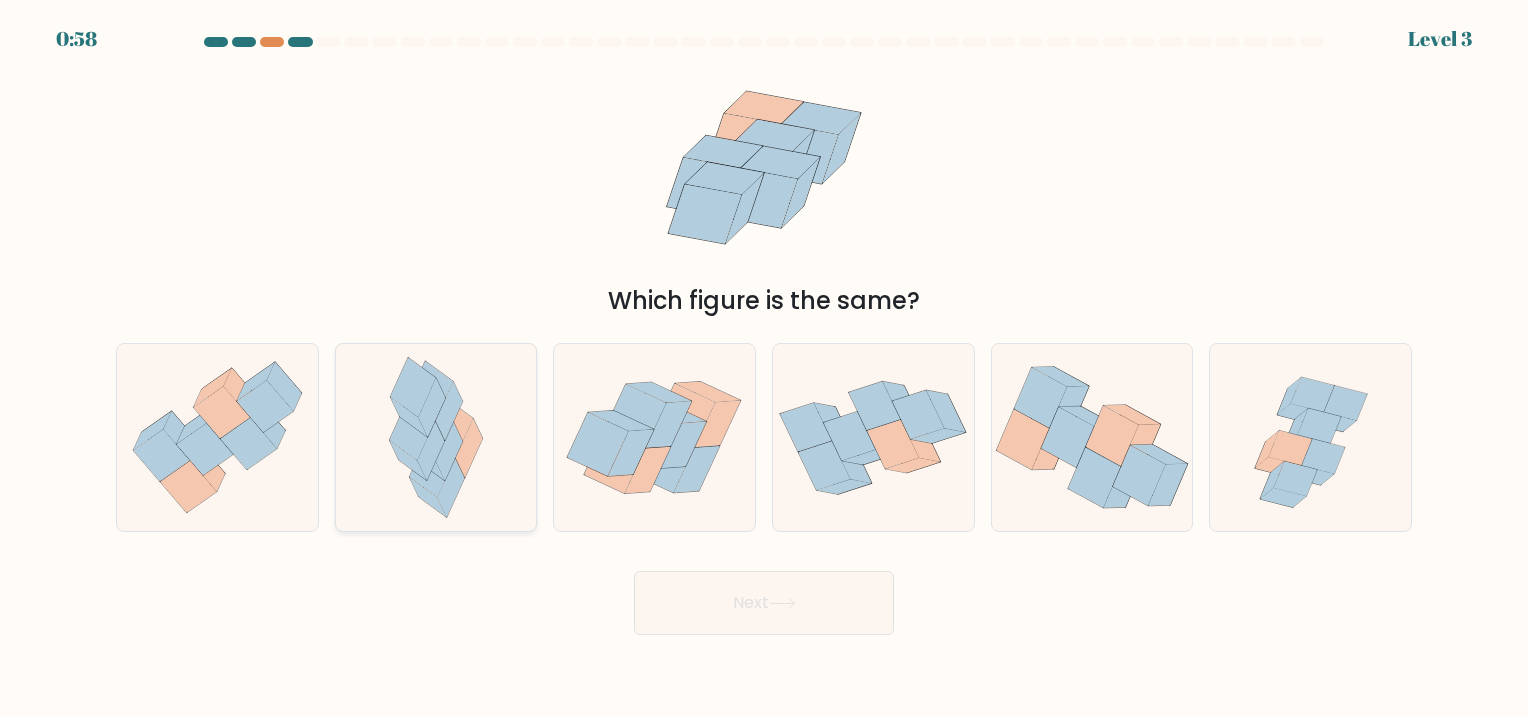 click at bounding box center (449, 451) 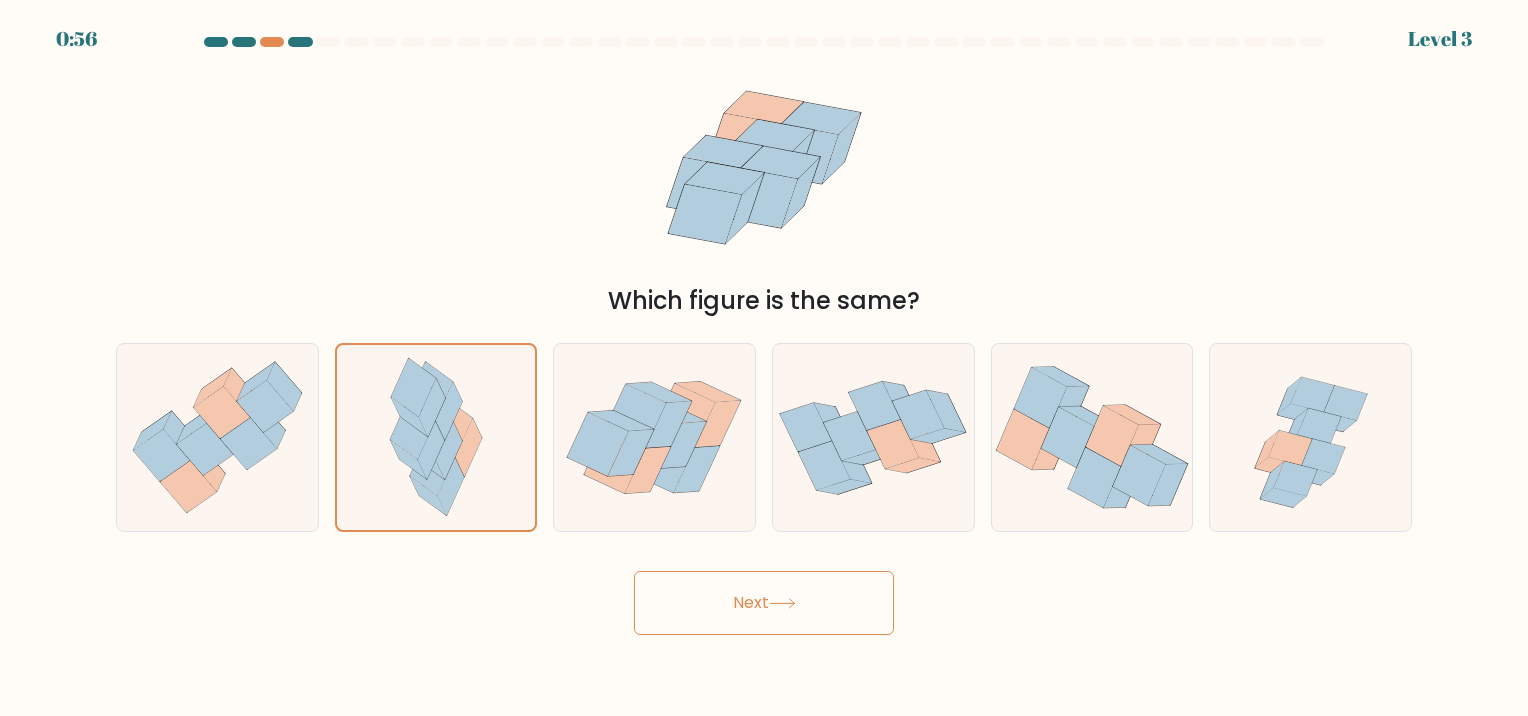click at bounding box center (782, 603) 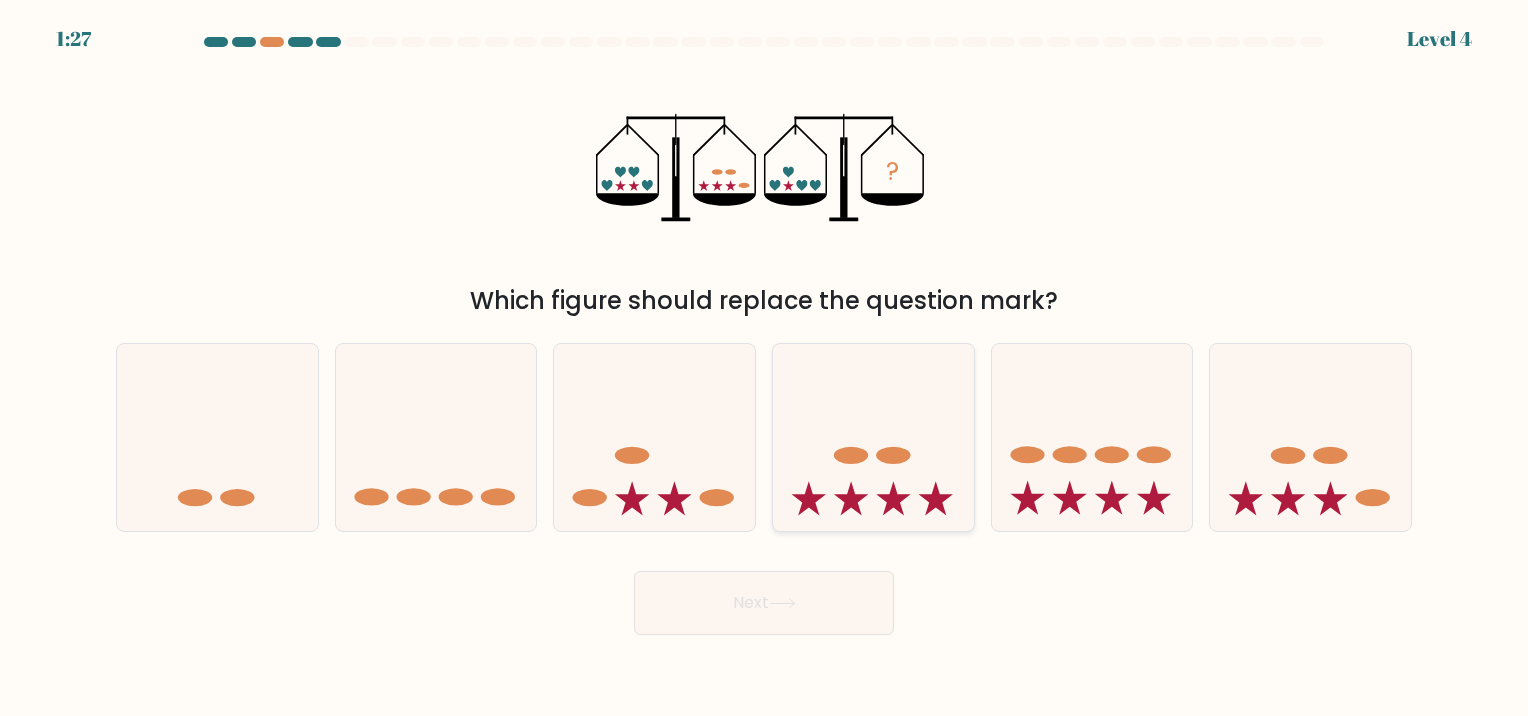 click at bounding box center (873, 437) 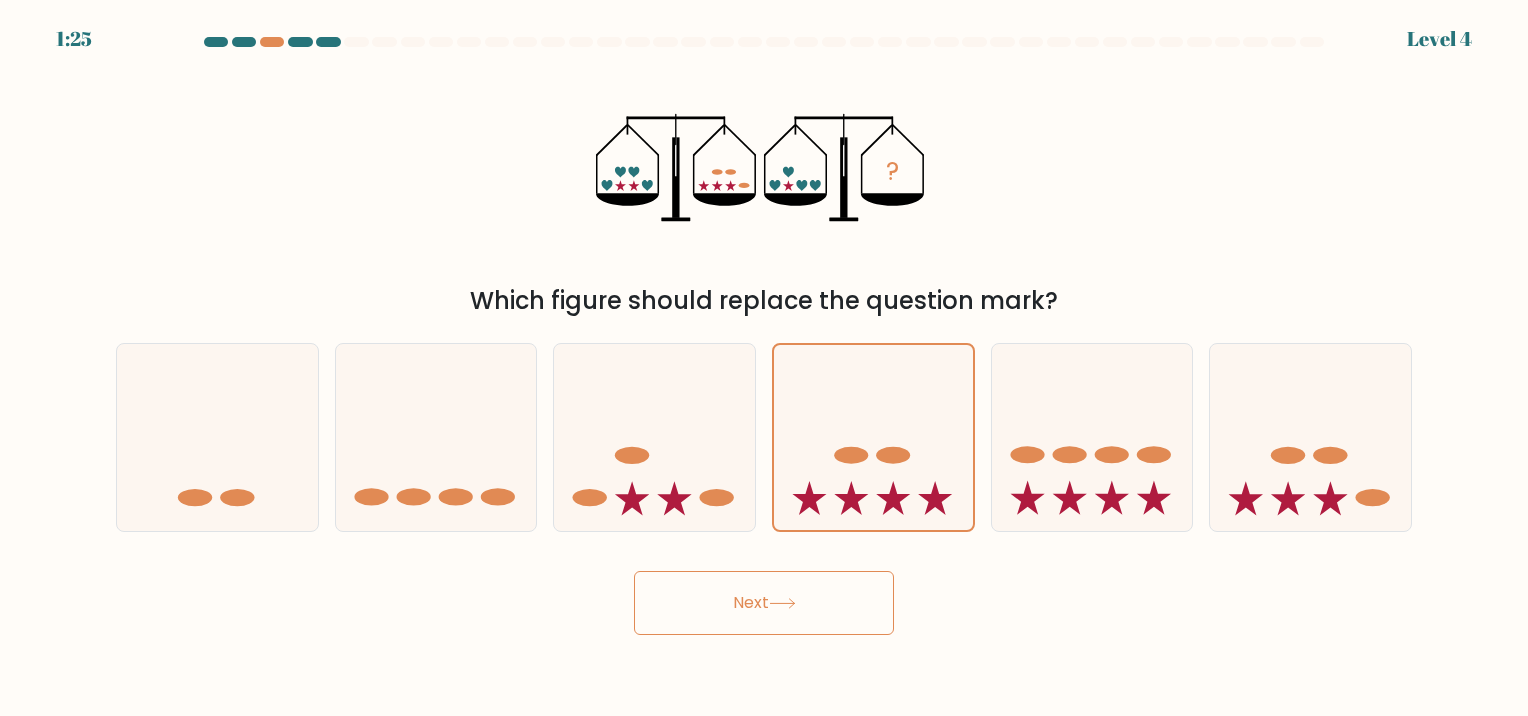 click on "Next" at bounding box center (764, 603) 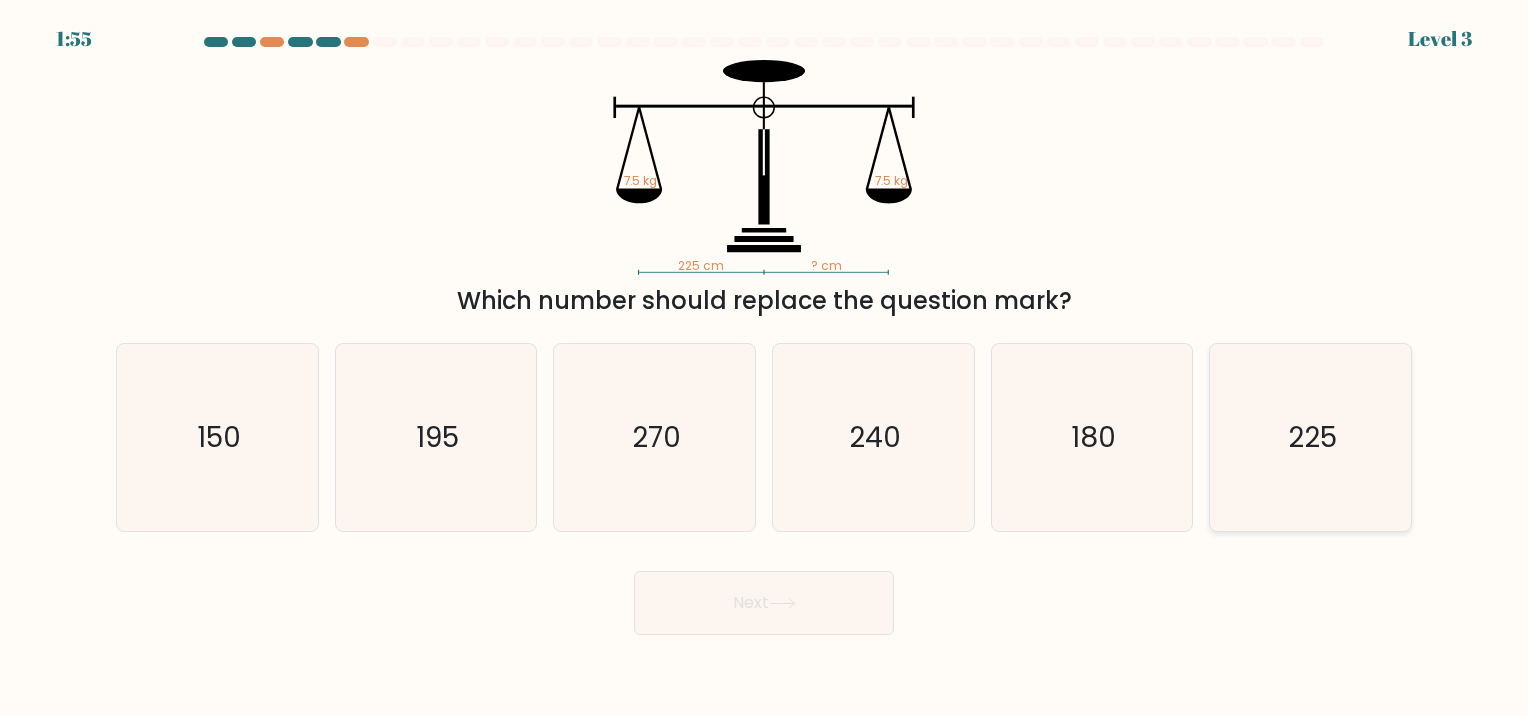 click on "225" at bounding box center [1310, 437] 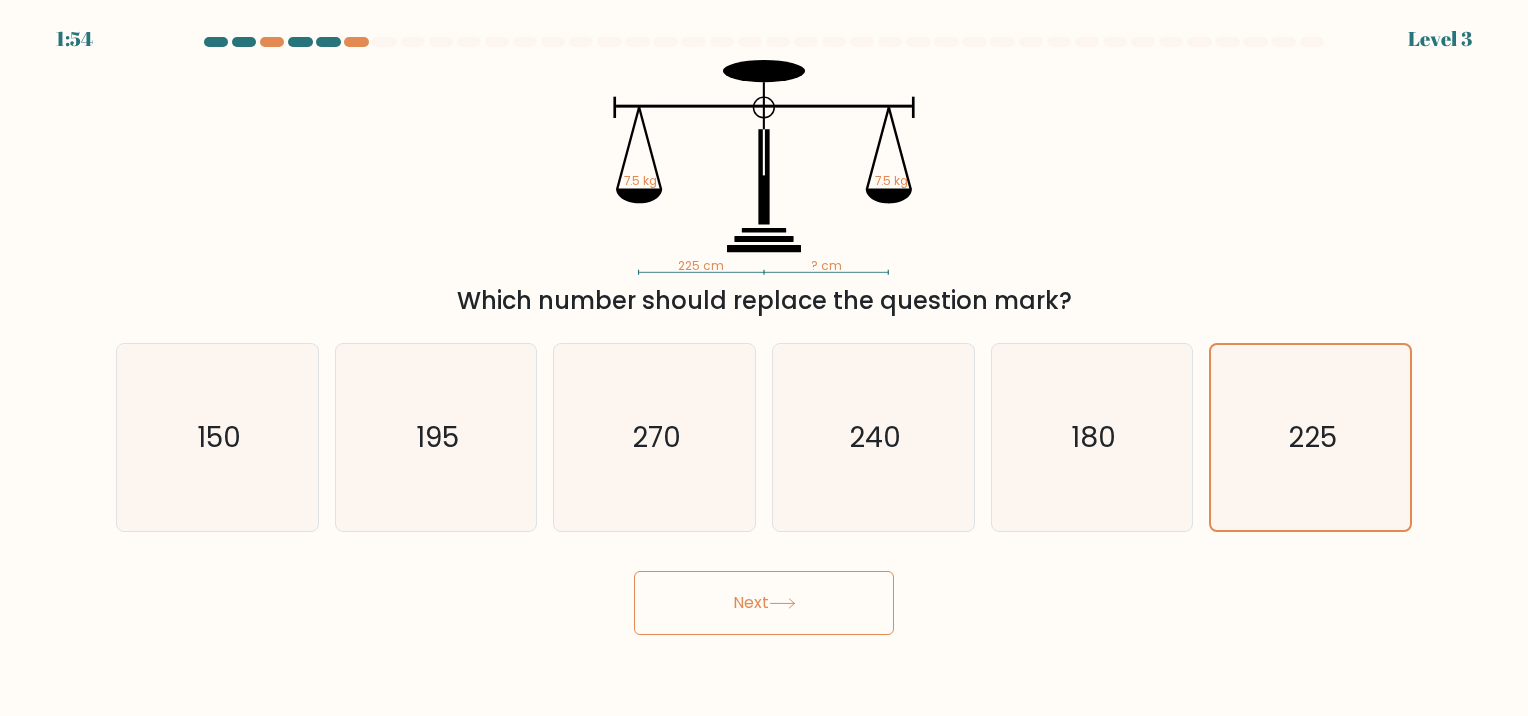 click on "Next" at bounding box center [764, 603] 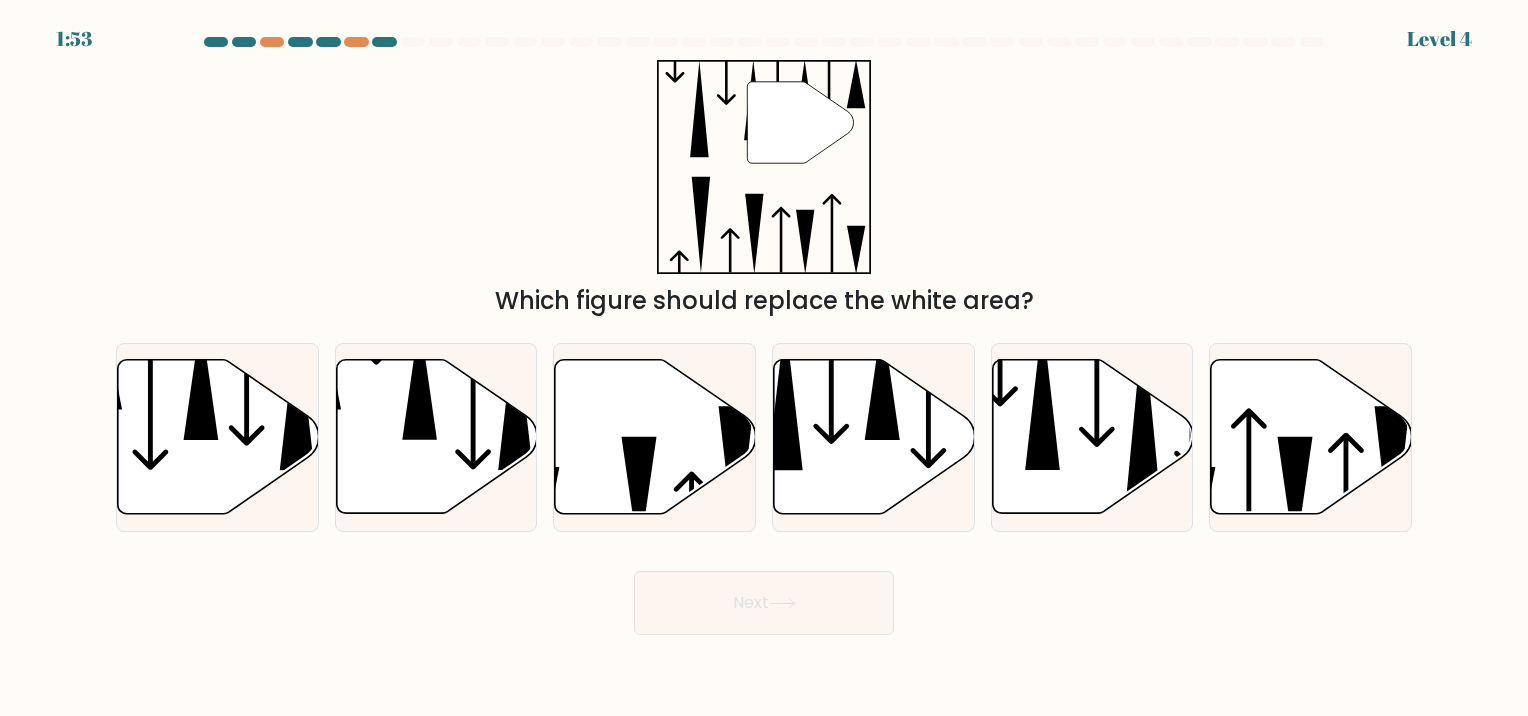 click on "Next" at bounding box center [764, 603] 